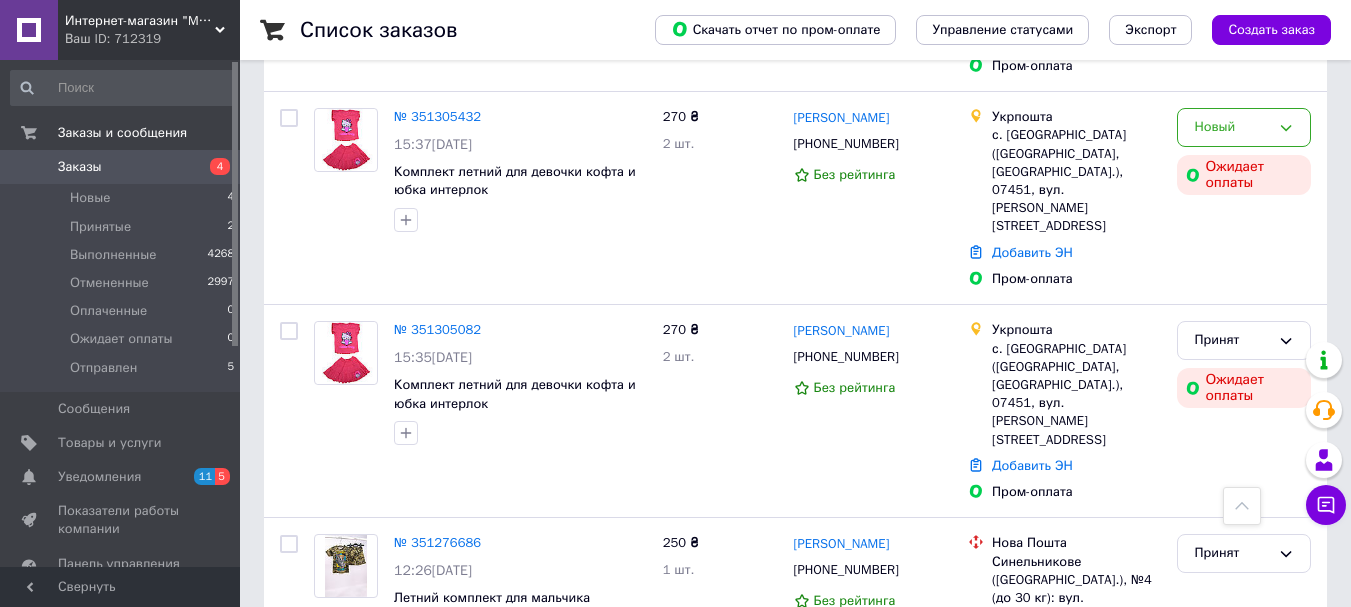 scroll, scrollTop: 1100, scrollLeft: 0, axis: vertical 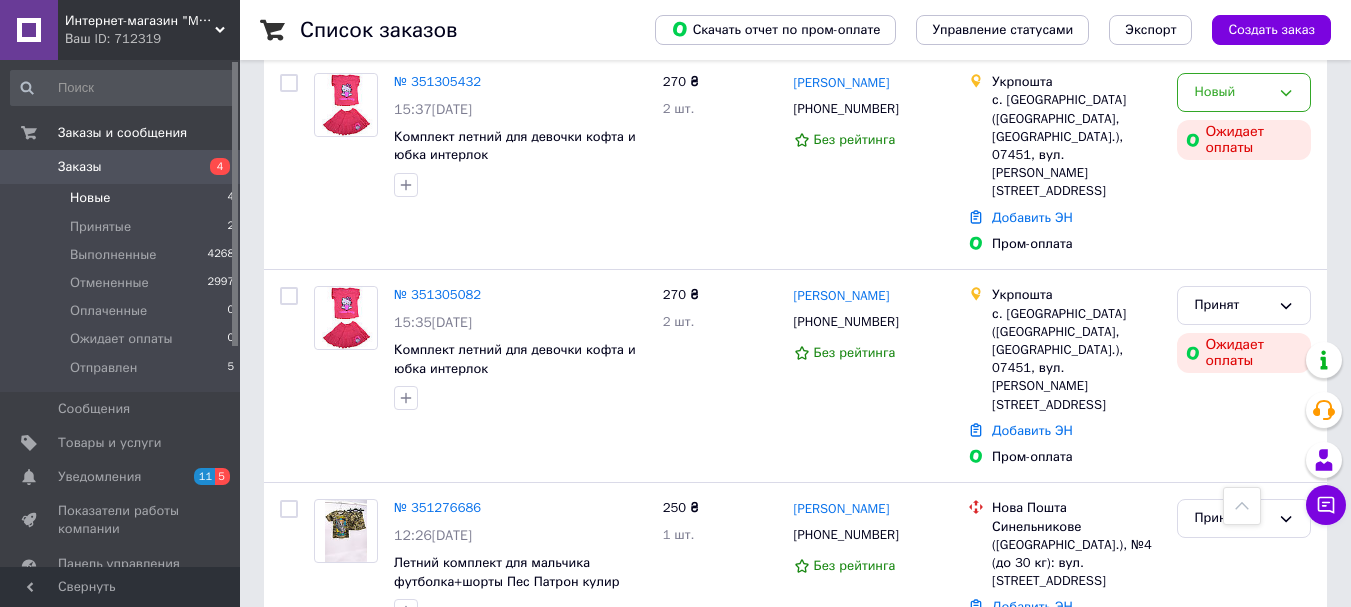 click on "Новые 4" at bounding box center (123, 198) 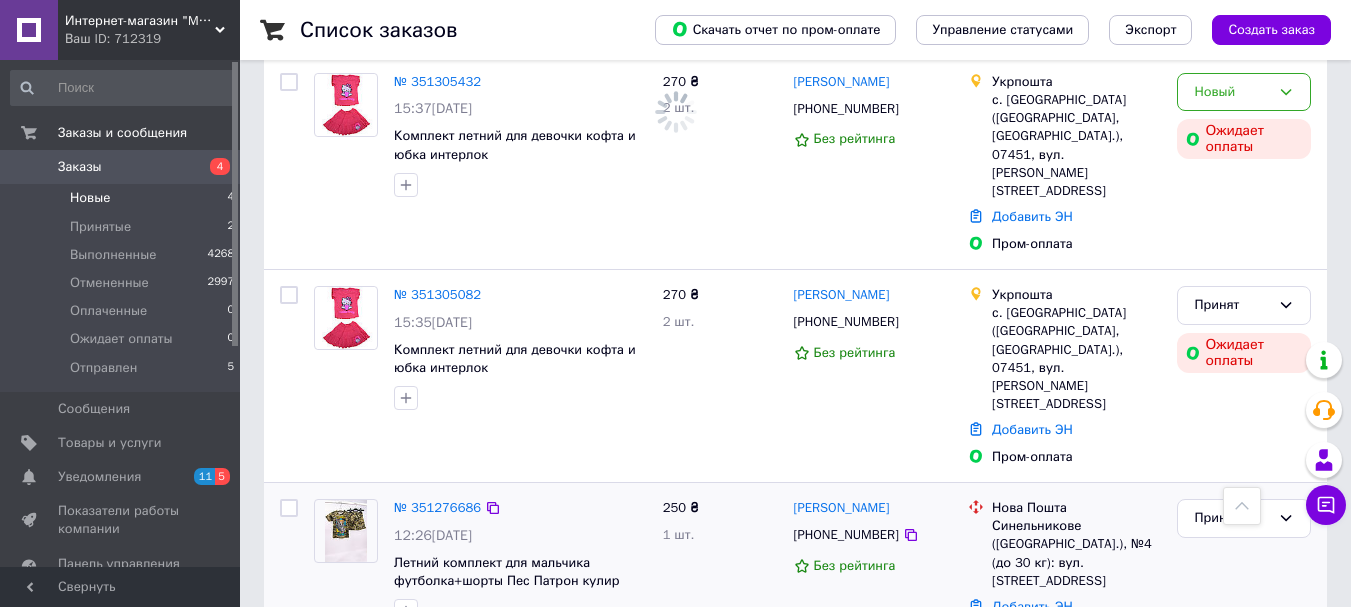 scroll, scrollTop: 0, scrollLeft: 0, axis: both 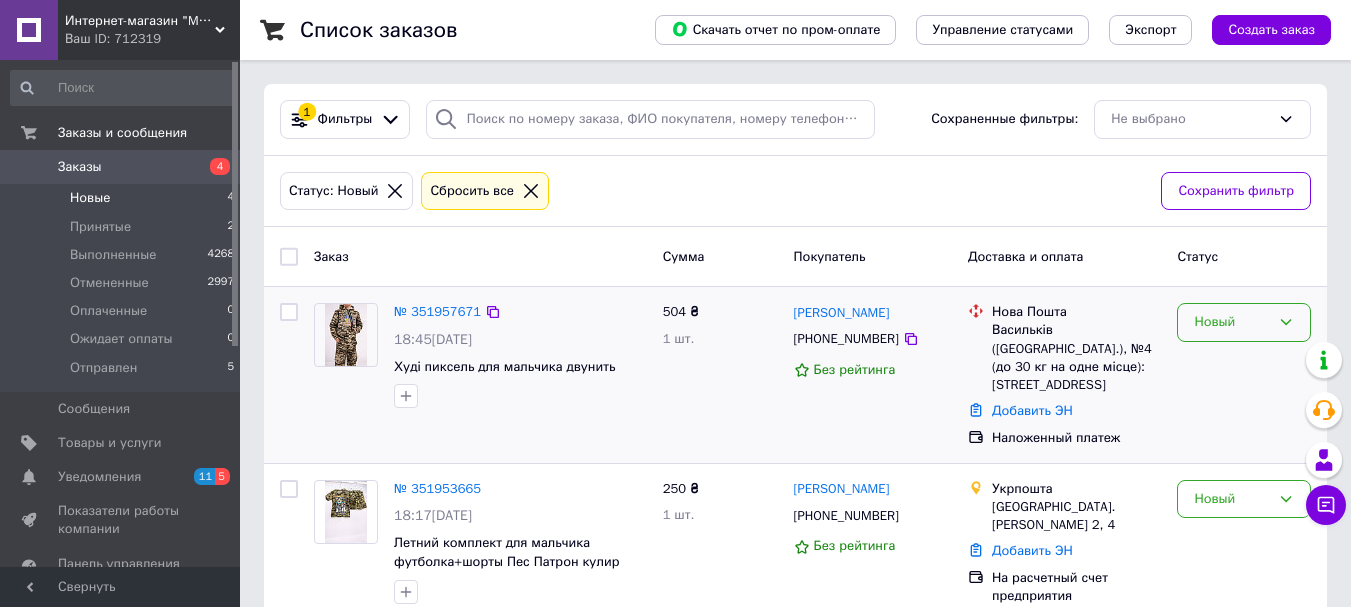 click on "Новый" at bounding box center (1244, 322) 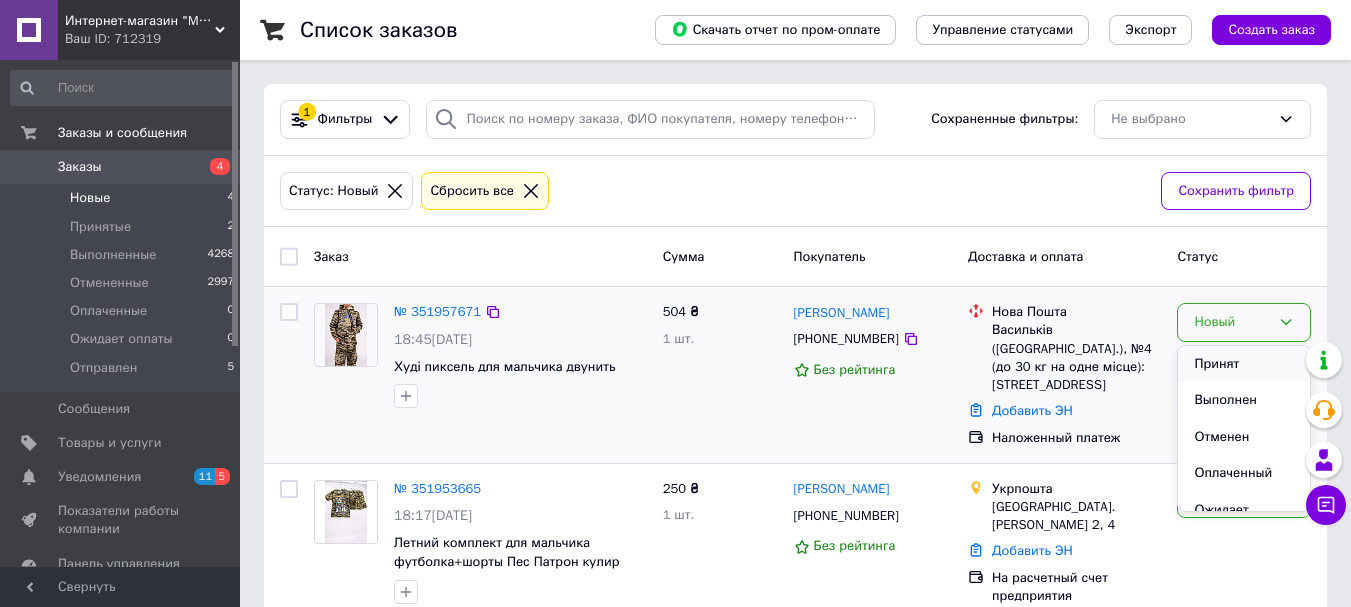 click on "Принят" at bounding box center (1244, 364) 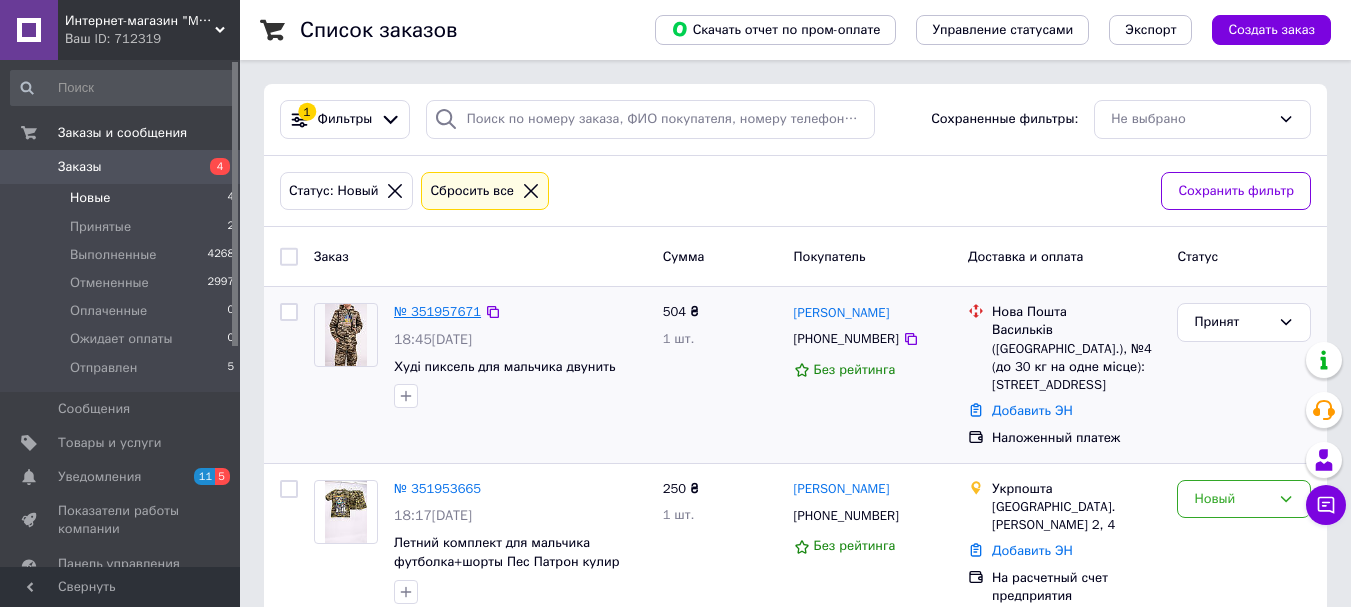 click on "№ 351957671" at bounding box center [437, 311] 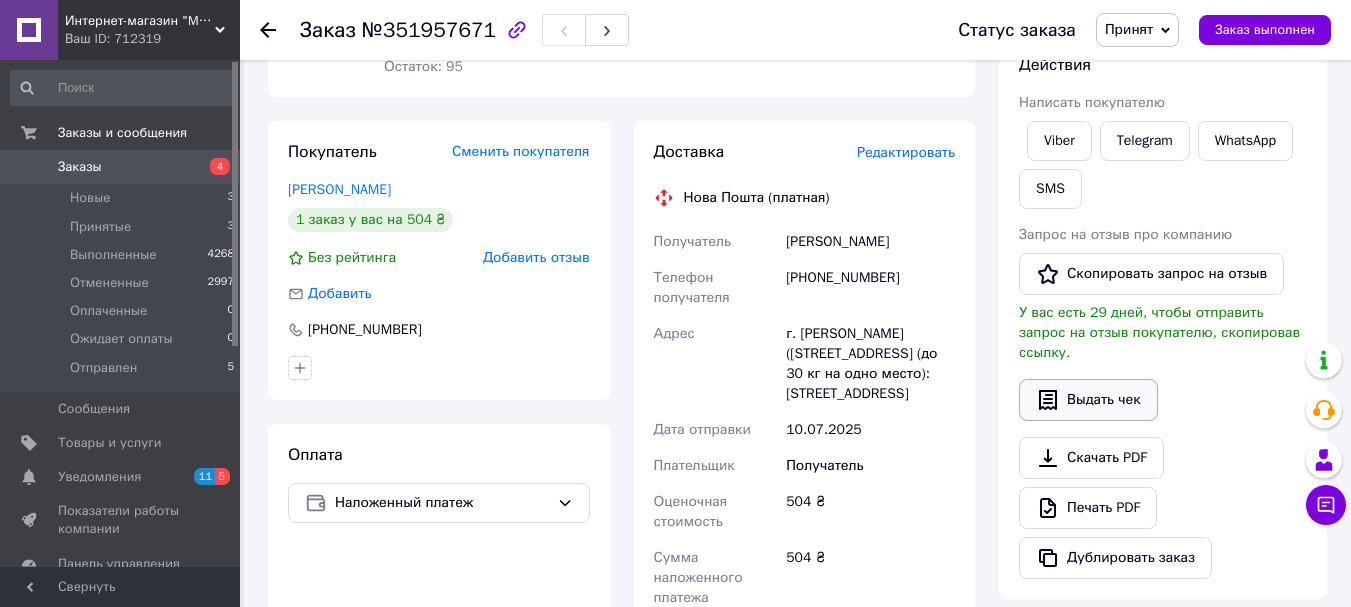 scroll, scrollTop: 300, scrollLeft: 0, axis: vertical 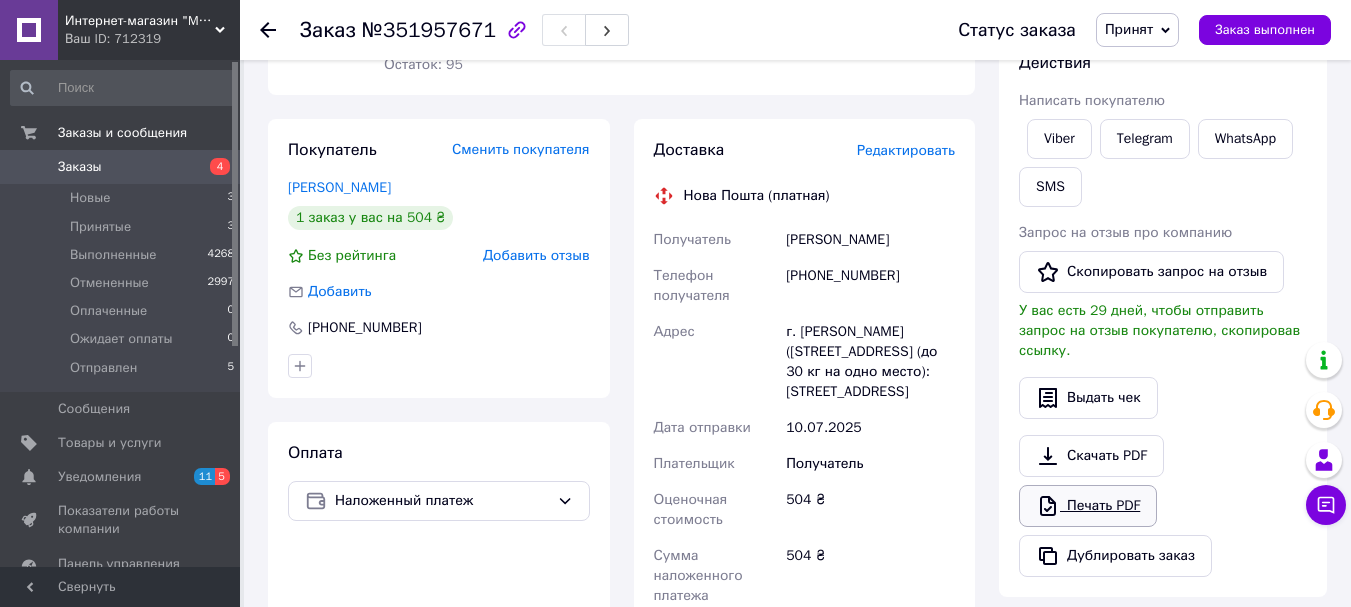 click on "Печать PDF" at bounding box center (1088, 506) 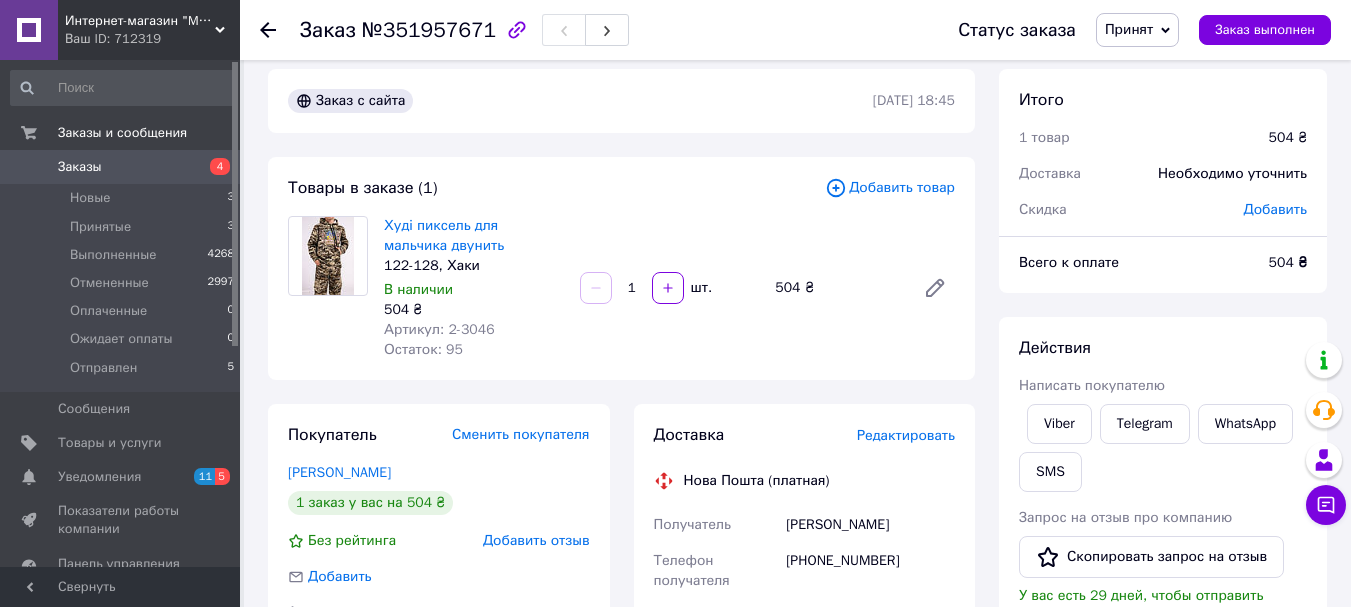 scroll, scrollTop: 0, scrollLeft: 0, axis: both 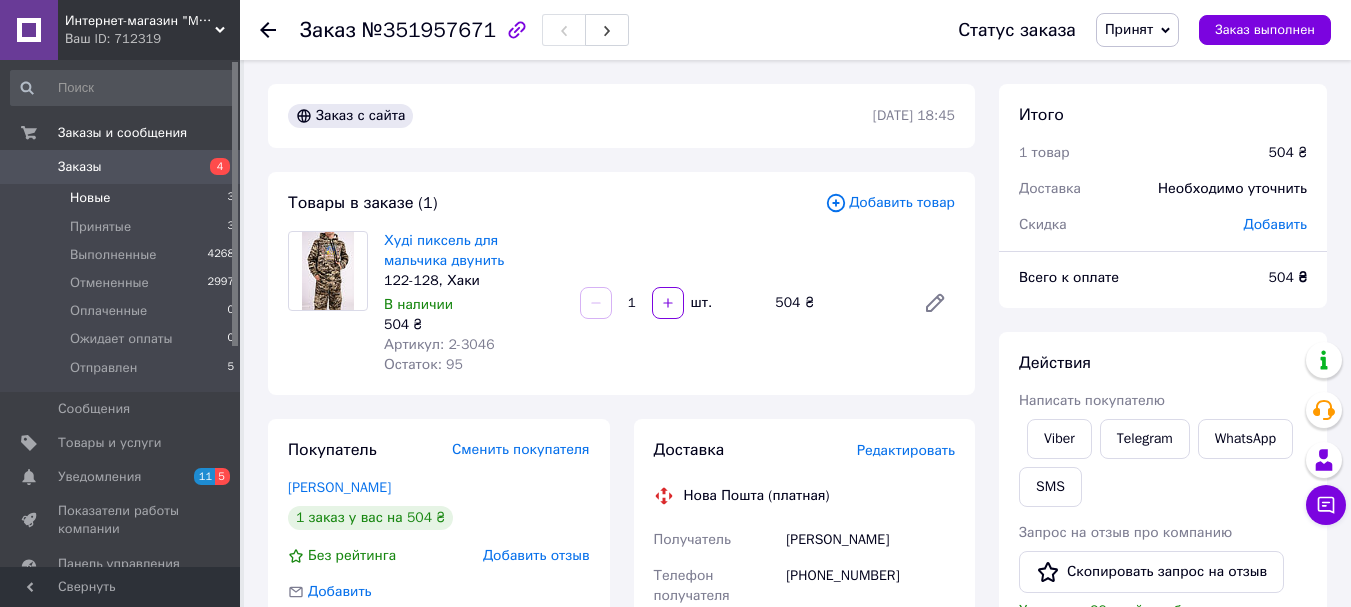 click on "Новые" at bounding box center (90, 198) 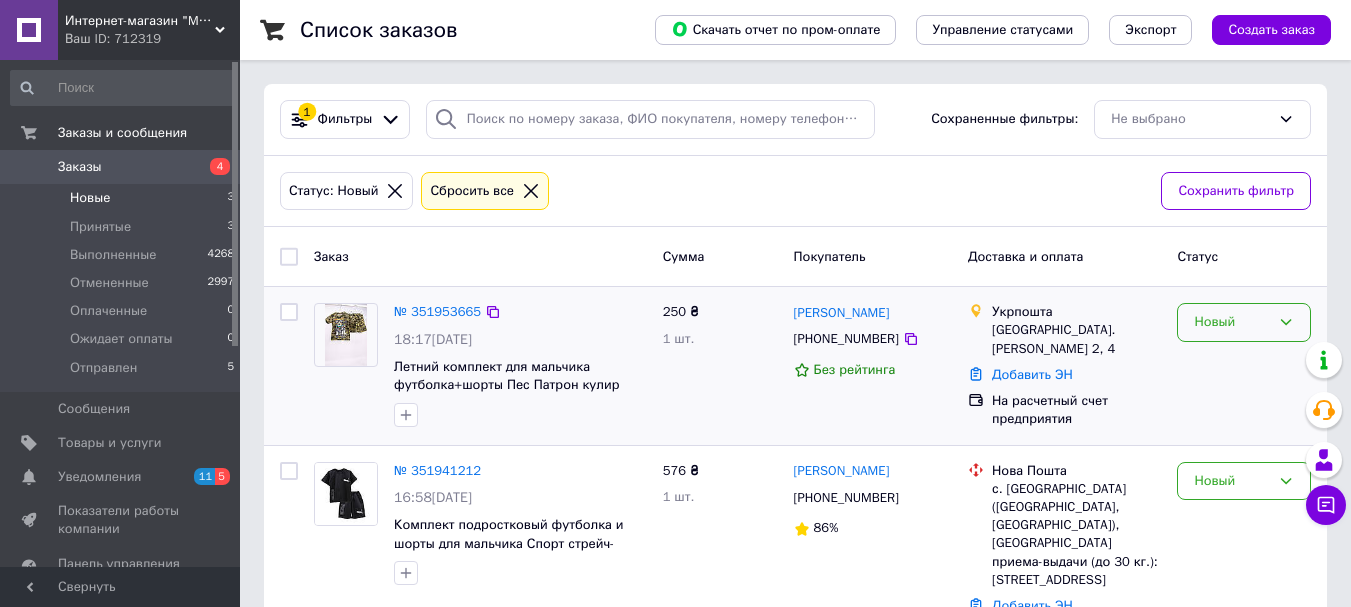click on "Новый" at bounding box center (1232, 322) 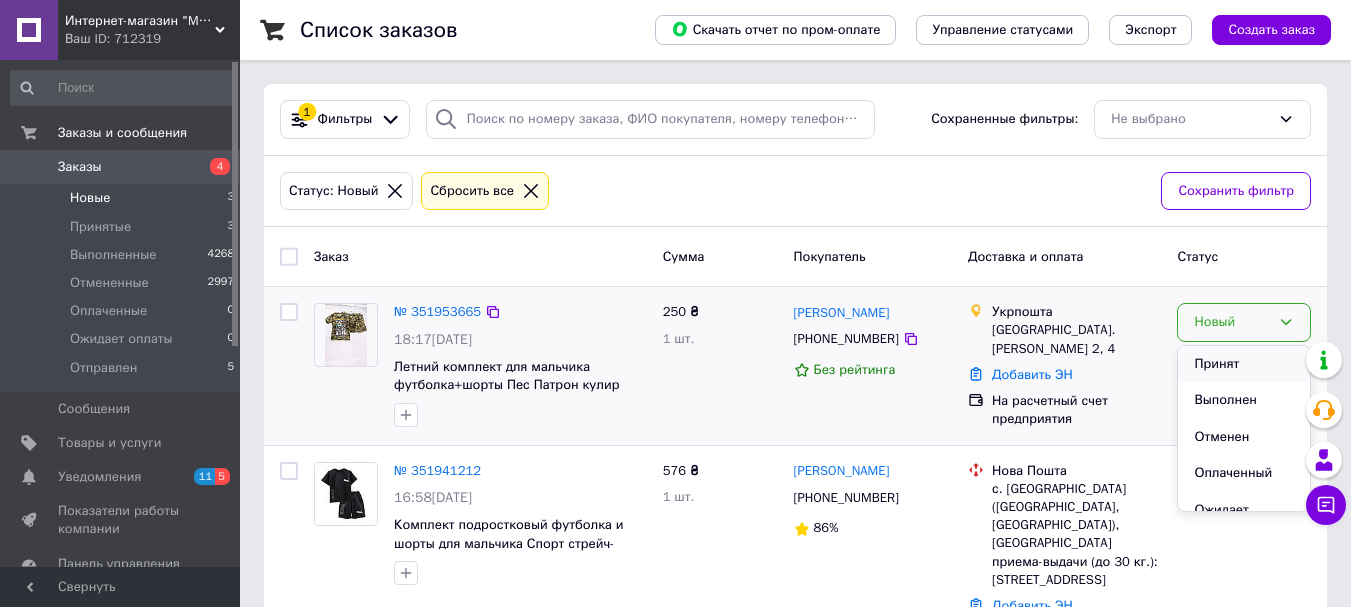 click on "Принят" at bounding box center (1244, 364) 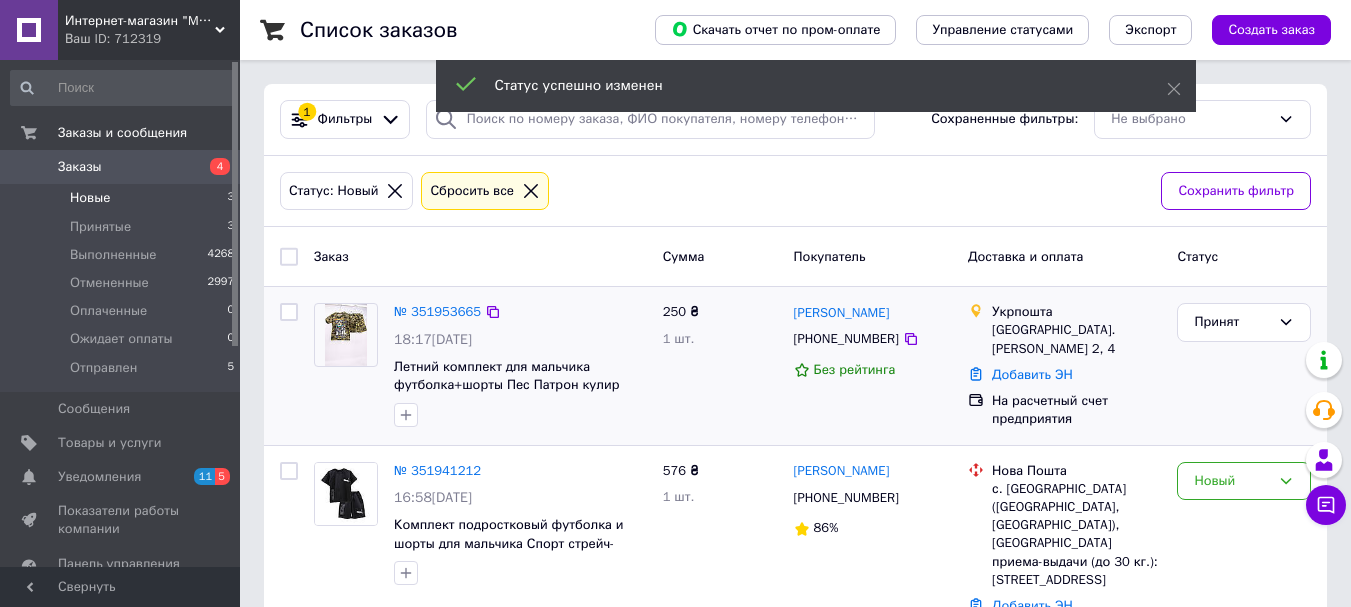 click on "№ 351953665" at bounding box center (437, 311) 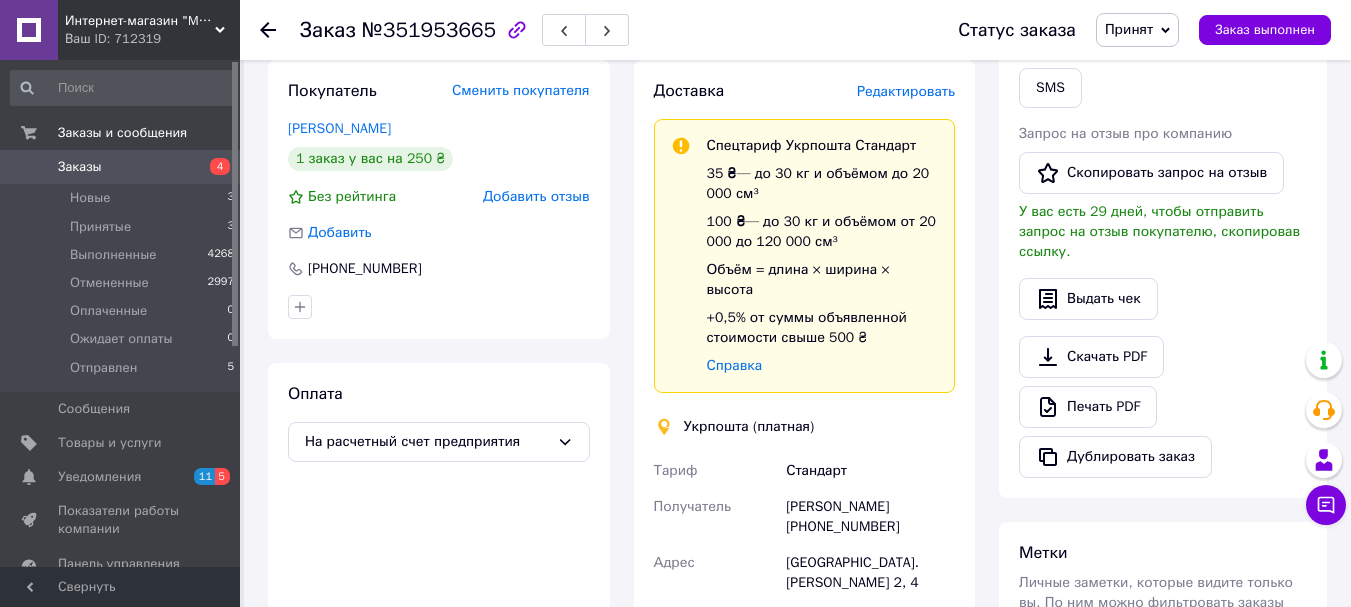 scroll, scrollTop: 400, scrollLeft: 0, axis: vertical 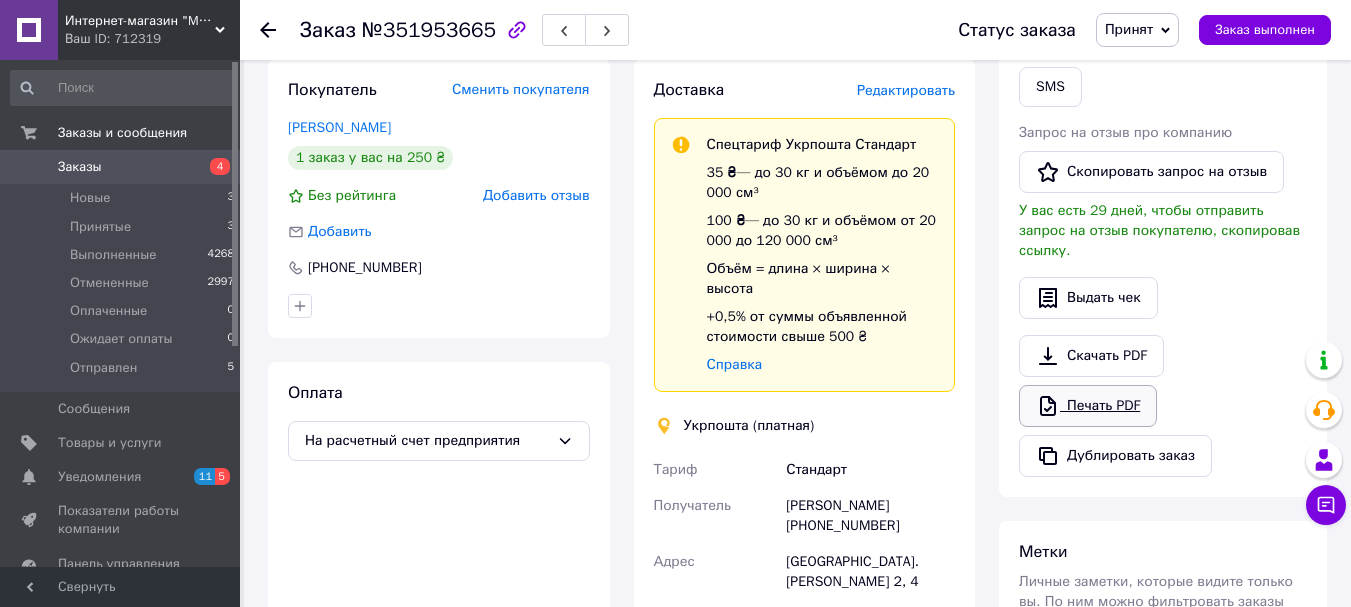 click on "Печать PDF" at bounding box center [1088, 406] 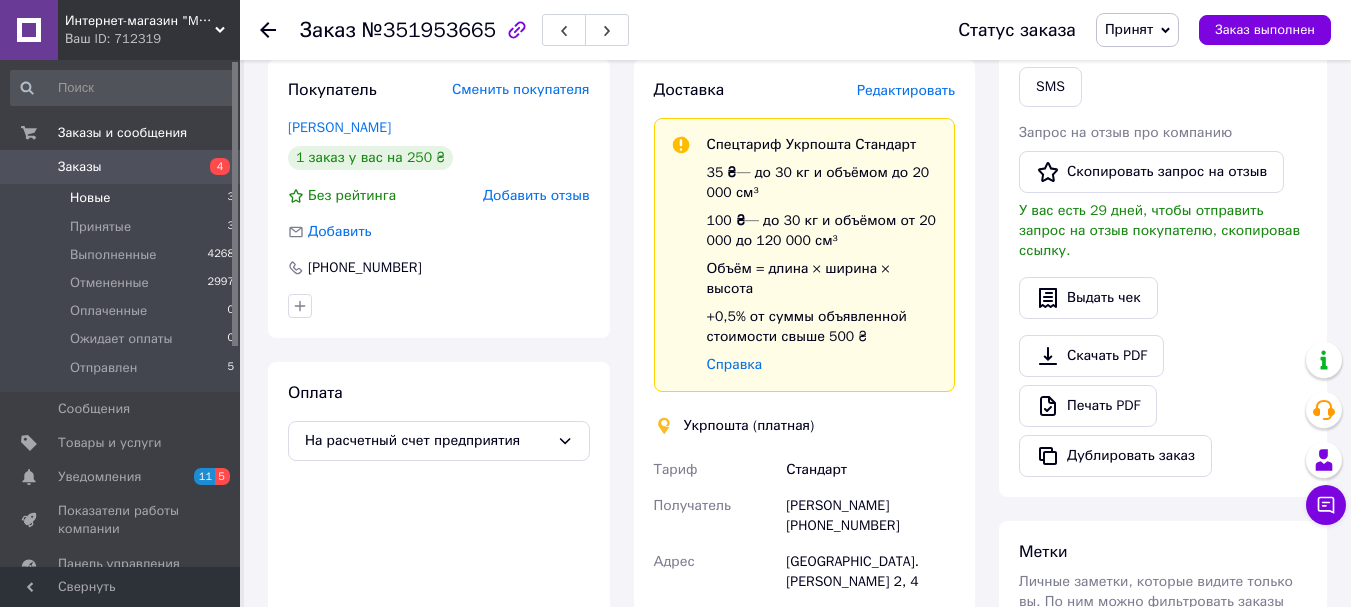 click on "Новые" at bounding box center [90, 198] 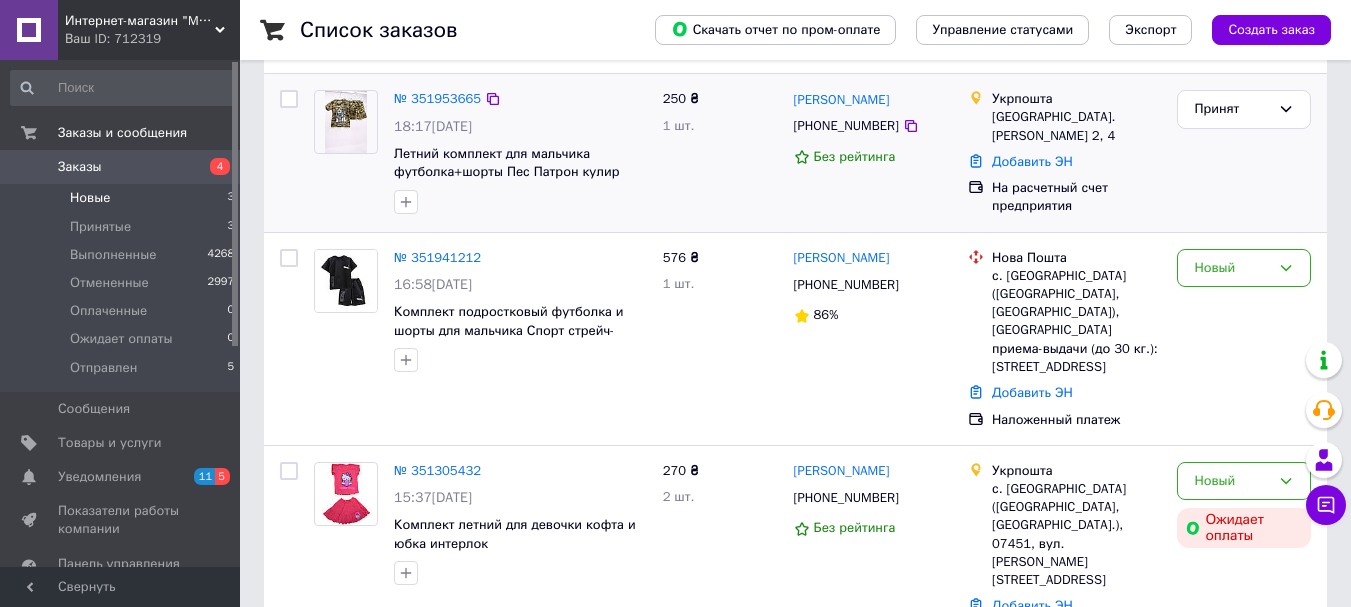 scroll, scrollTop: 251, scrollLeft: 0, axis: vertical 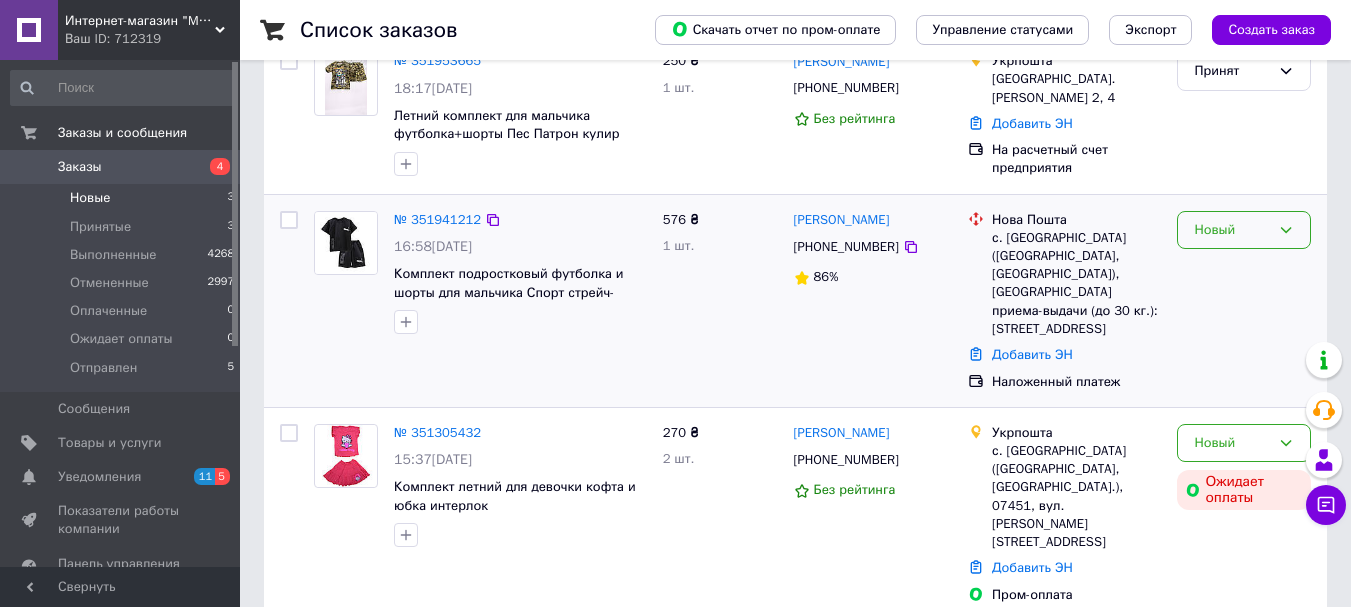 click on "Новый" at bounding box center [1232, 230] 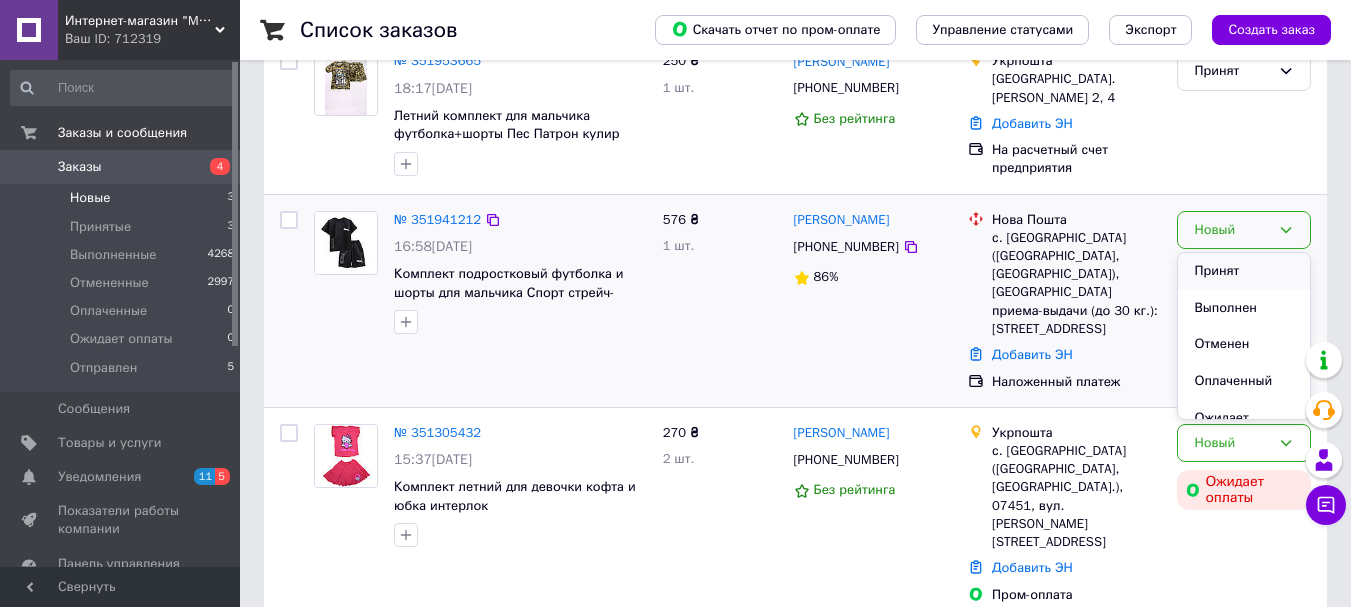 click on "Принят" at bounding box center (1244, 271) 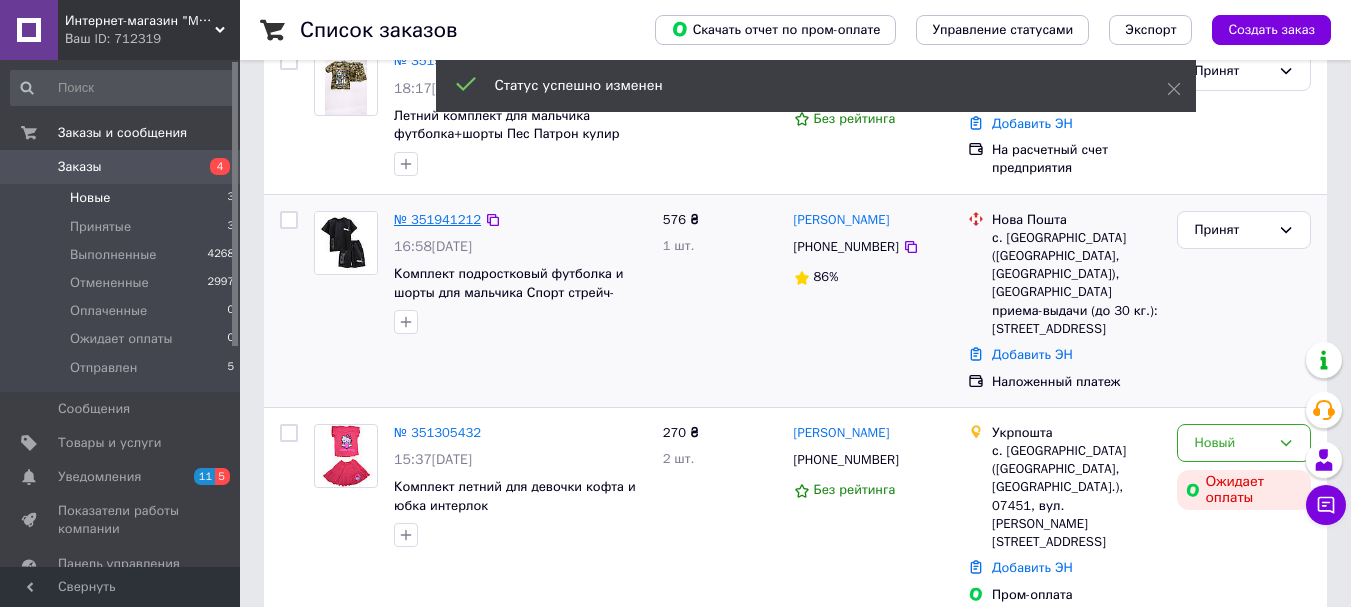 click on "№ 351941212" at bounding box center (437, 219) 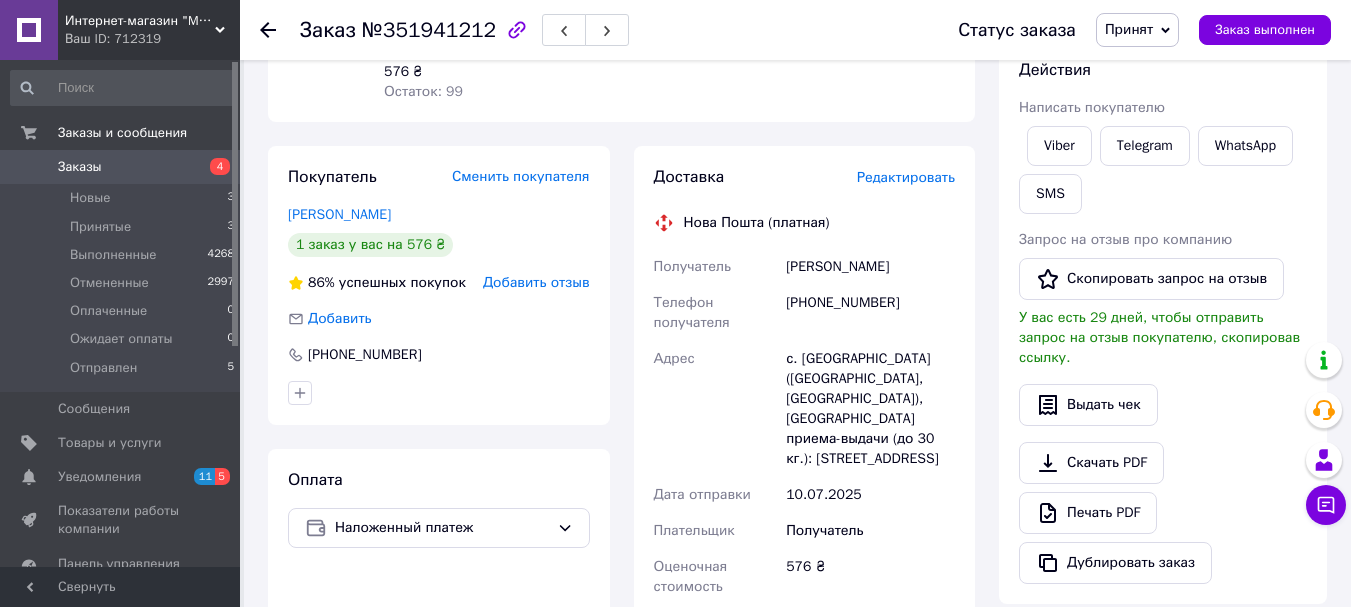 scroll, scrollTop: 300, scrollLeft: 0, axis: vertical 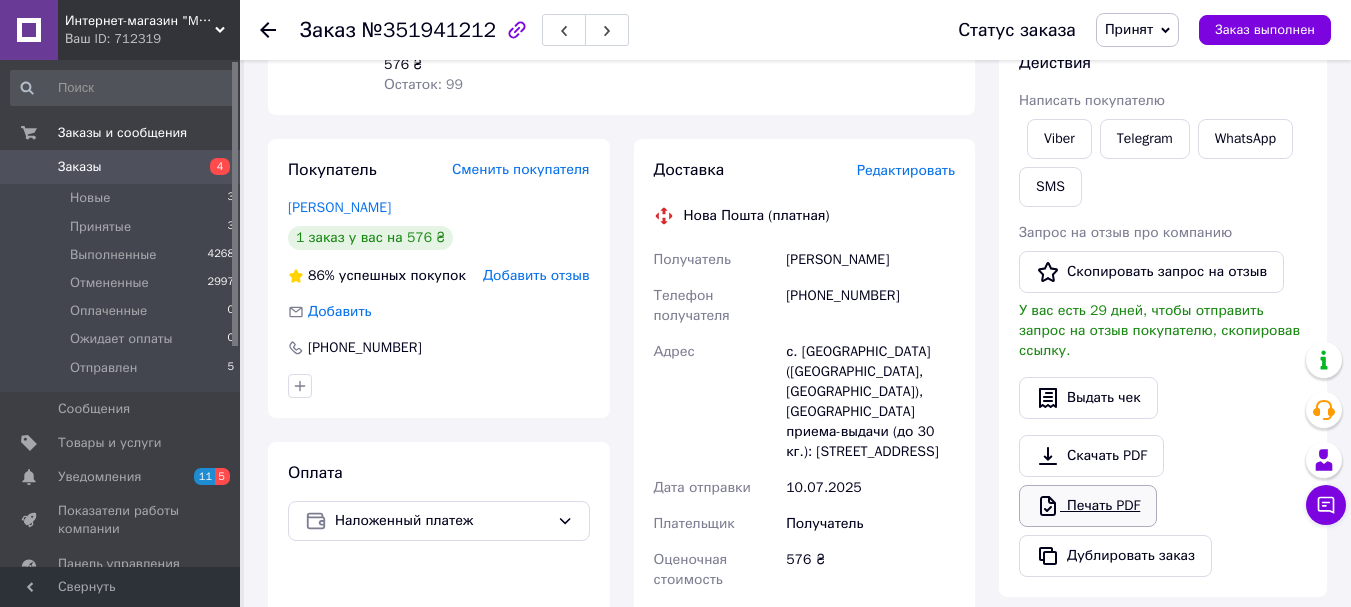 click on "Печать PDF" at bounding box center (1088, 506) 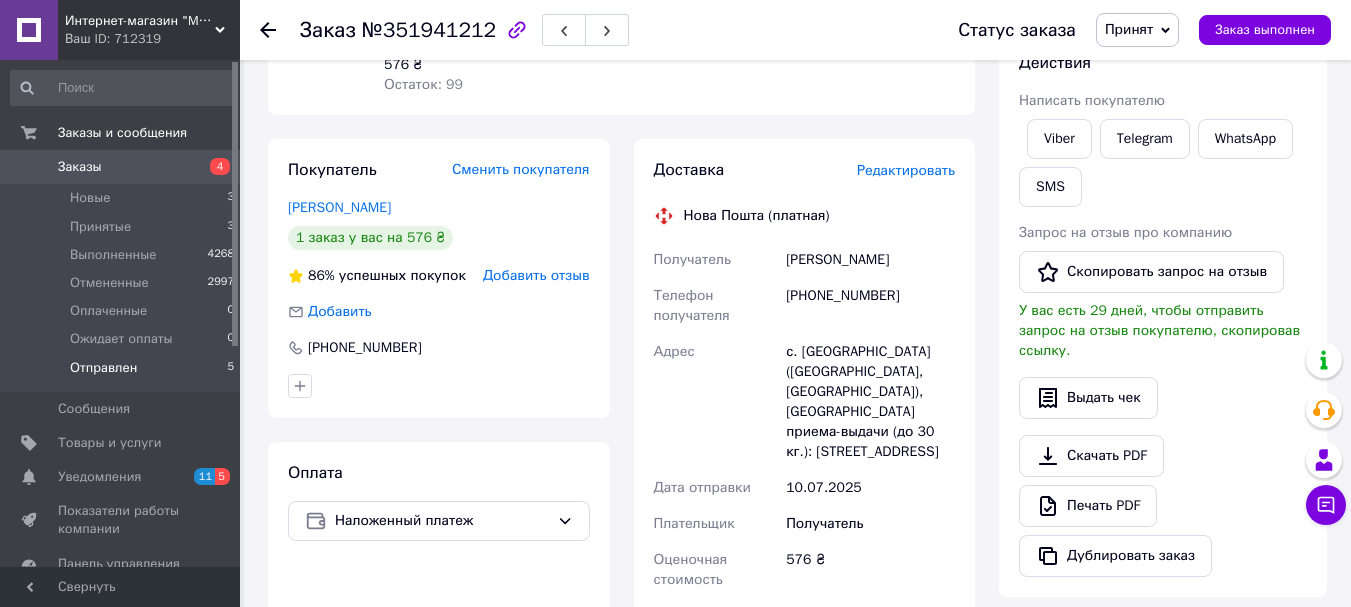 click on "Отправлен" at bounding box center (103, 368) 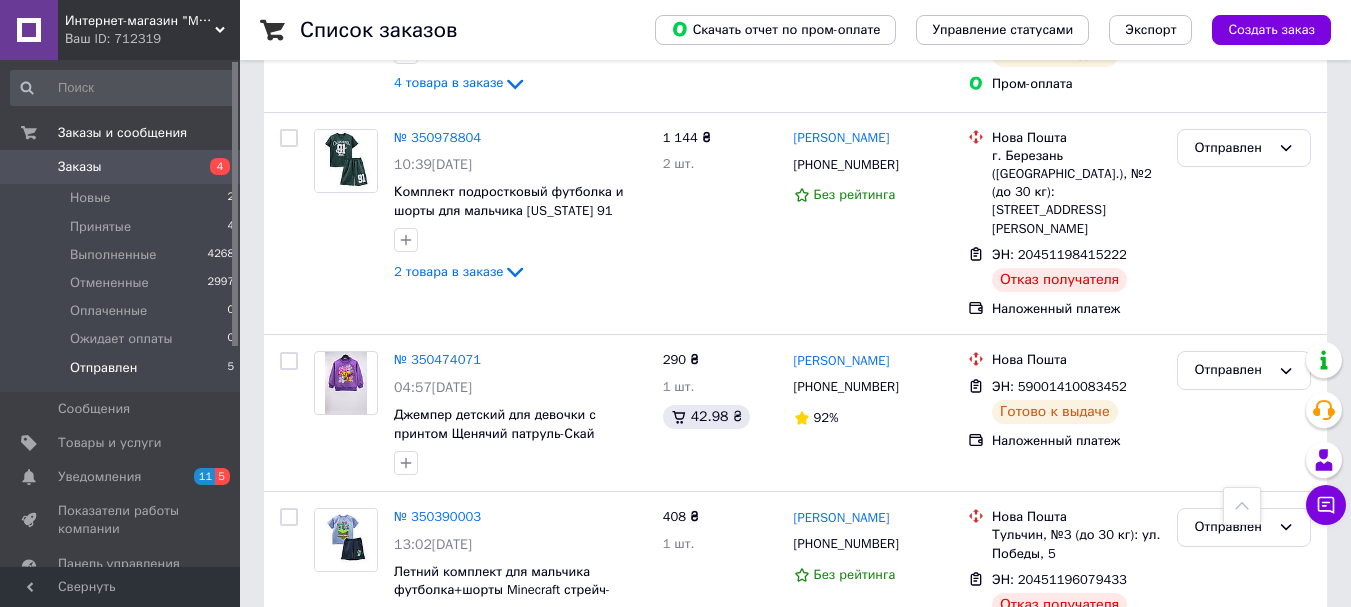 scroll, scrollTop: 594, scrollLeft: 0, axis: vertical 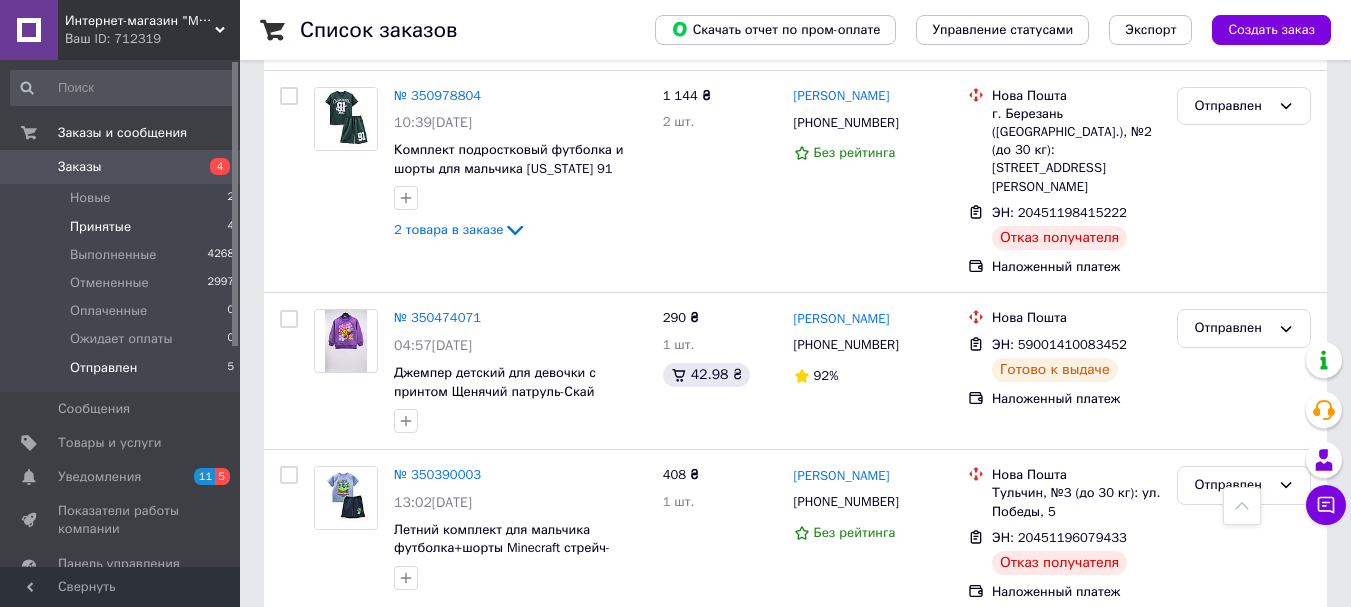 click on "Принятые 4" at bounding box center [123, 227] 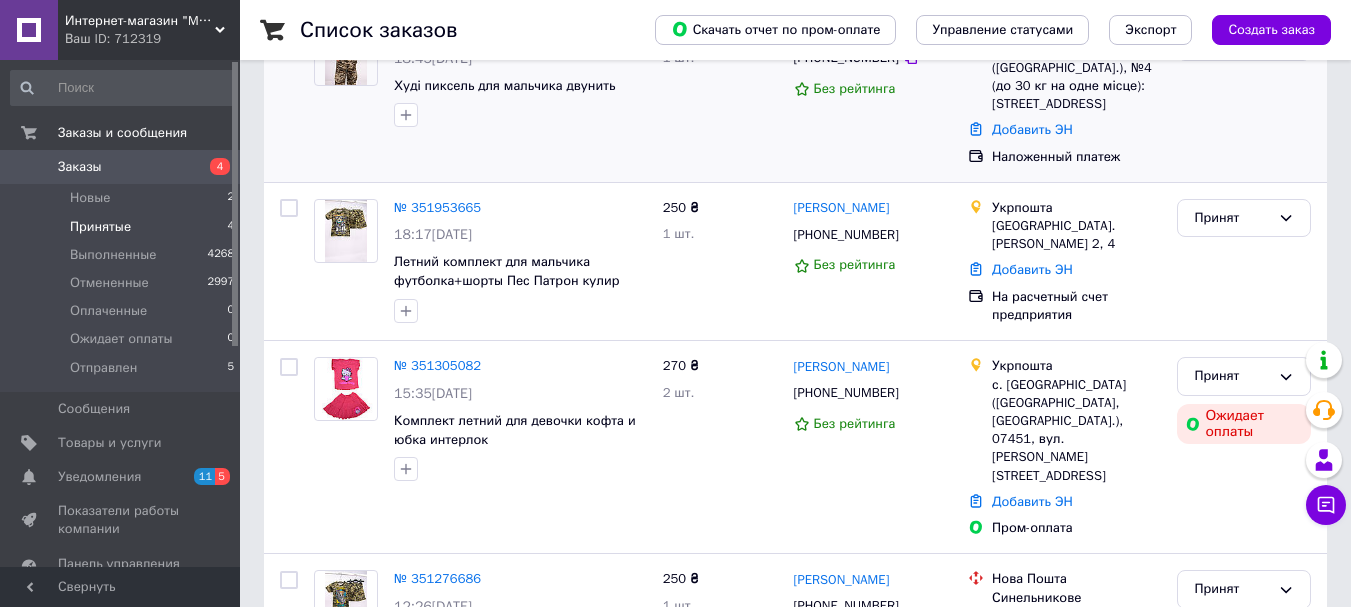 scroll, scrollTop: 300, scrollLeft: 0, axis: vertical 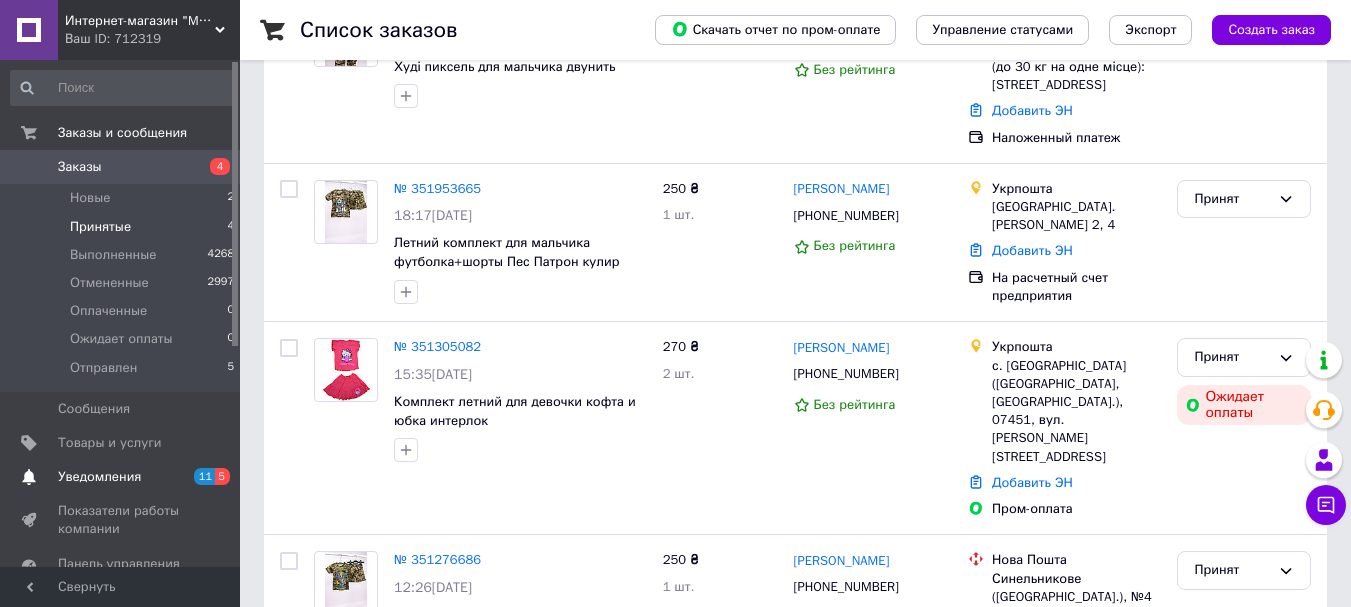 click on "Уведомления" at bounding box center [121, 477] 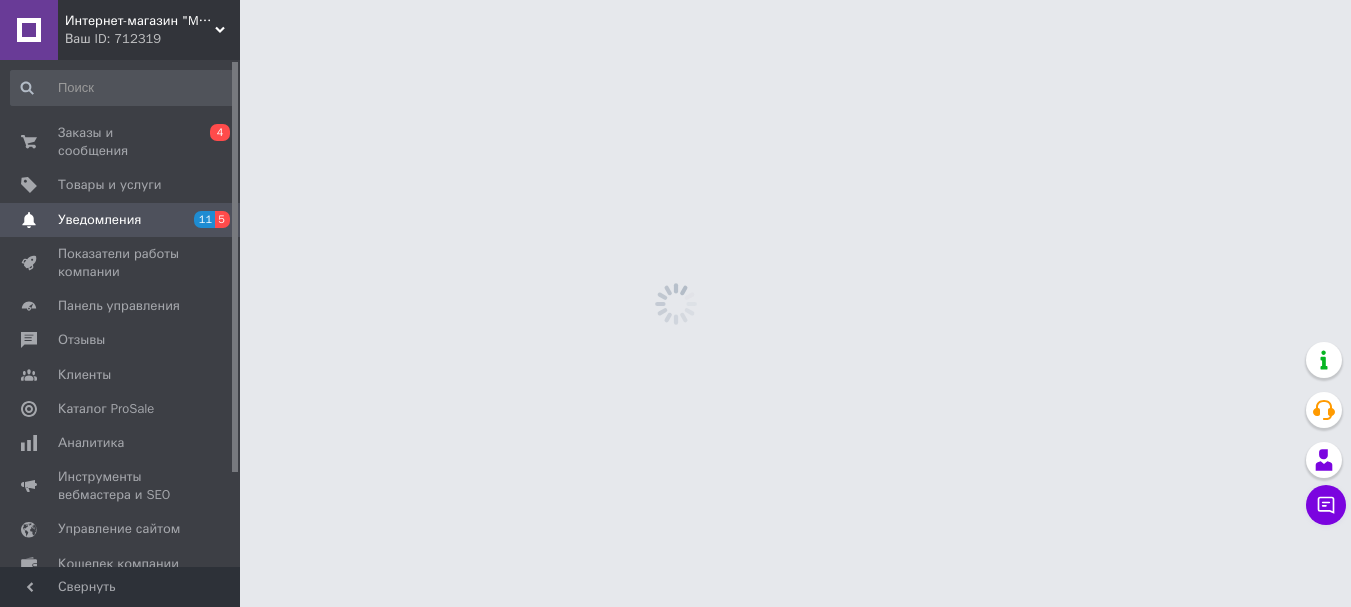 scroll, scrollTop: 0, scrollLeft: 0, axis: both 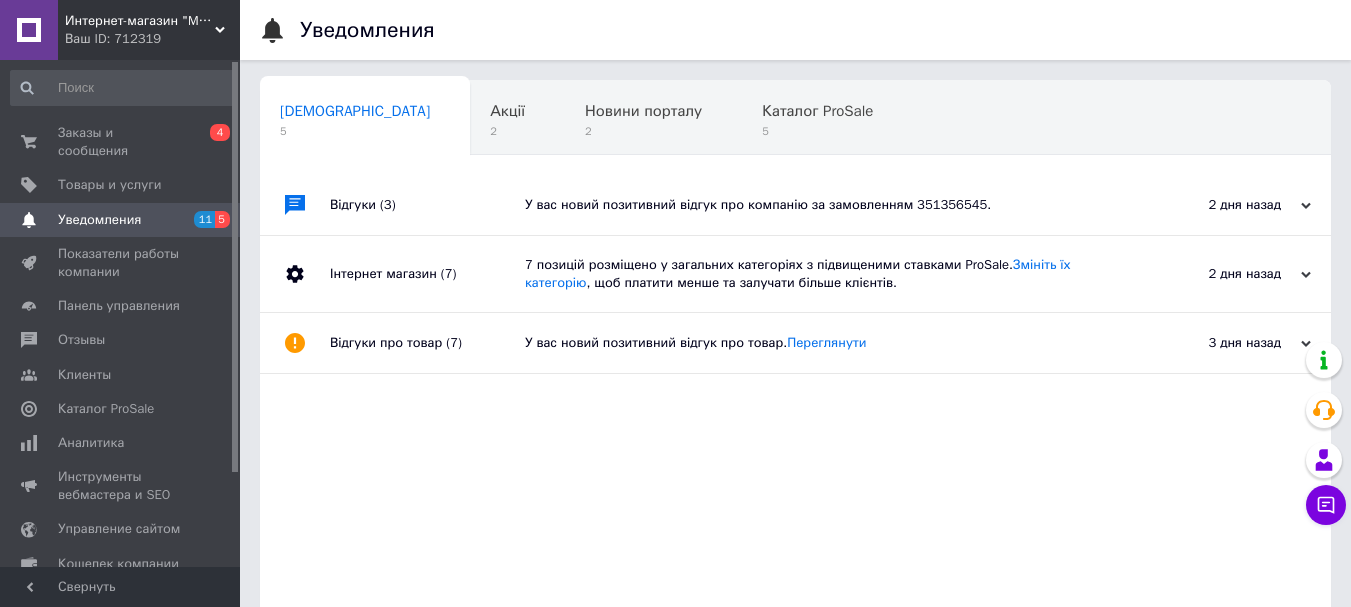 click on "7 позицій розміщено у загальних категоріях з підвищеними ставками ProSale.  Змініть їх категорію , щоб платити менше та залучати більше клієнтів." at bounding box center (818, 274) 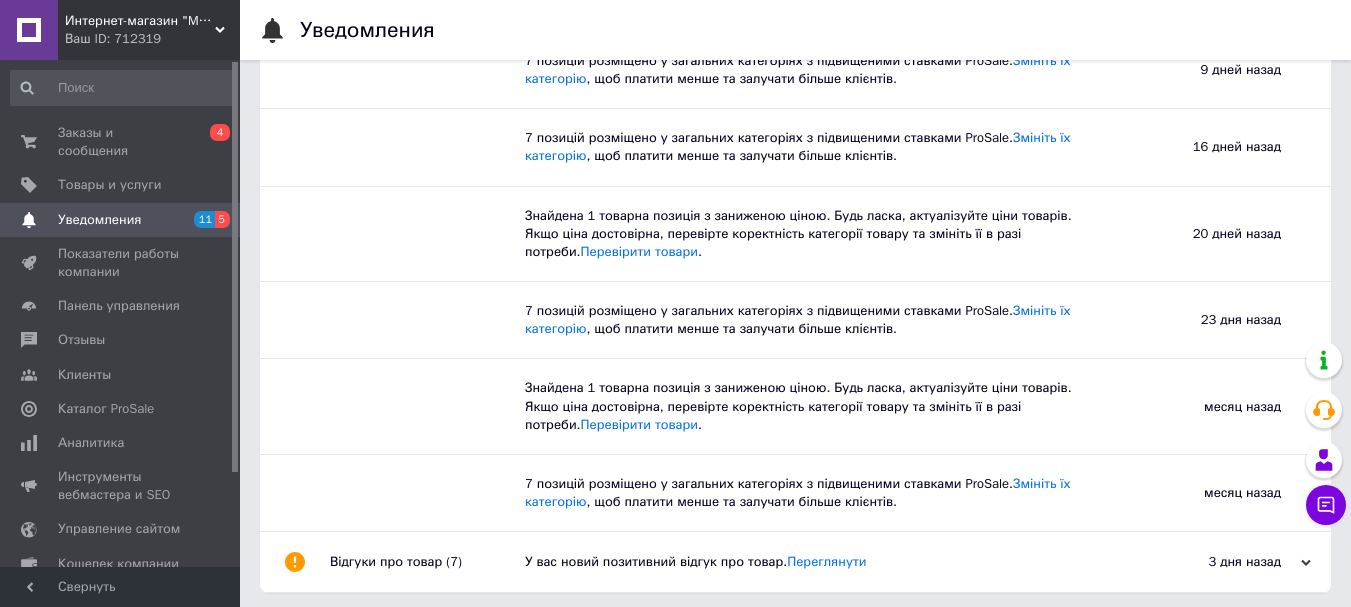 scroll, scrollTop: 366, scrollLeft: 0, axis: vertical 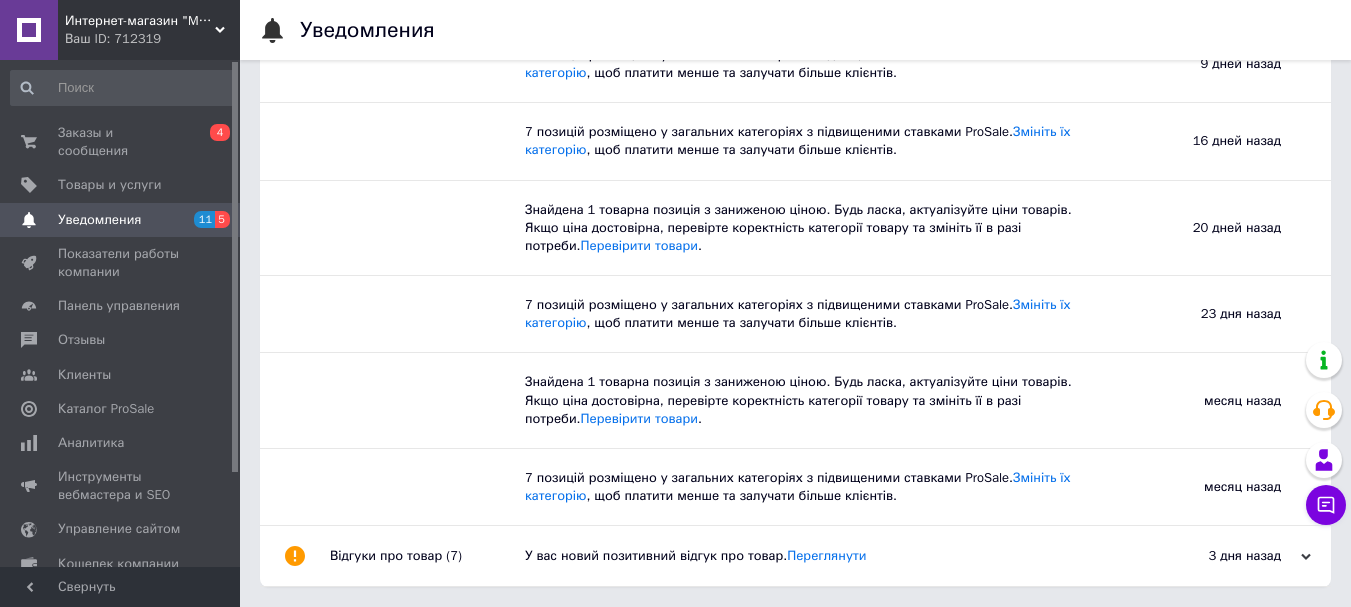 click on "У вас новий позитивний відгук про товар.  [GEOGRAPHIC_DATA]" at bounding box center (818, 556) 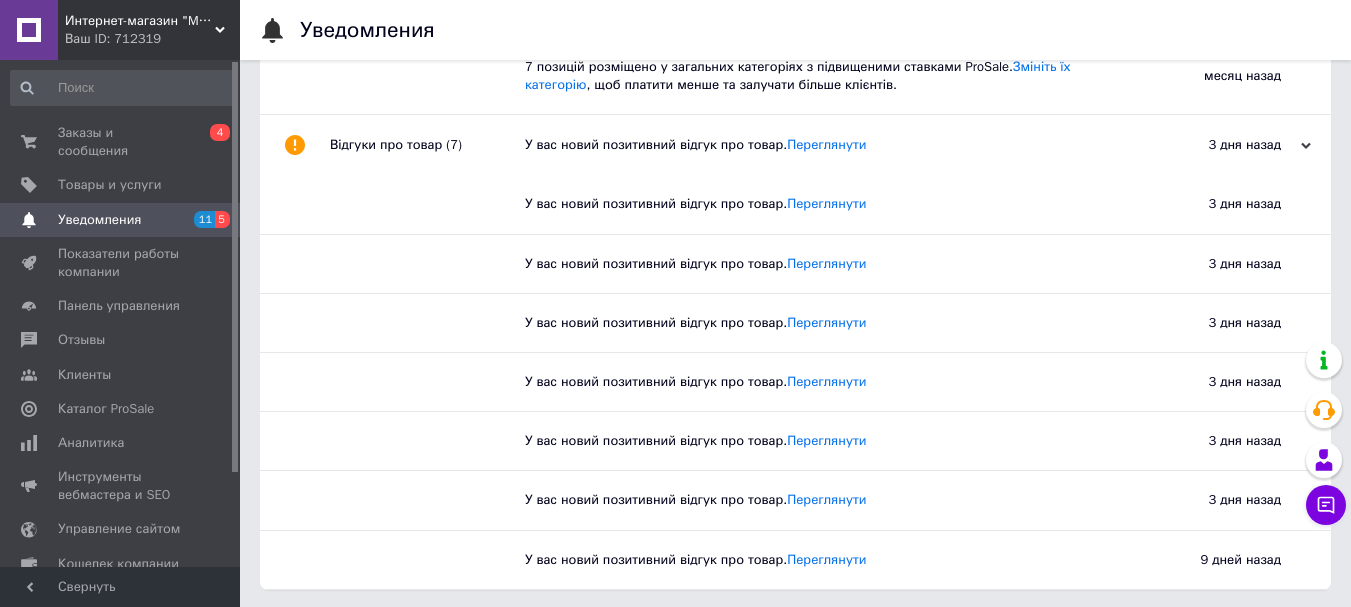scroll, scrollTop: 779, scrollLeft: 0, axis: vertical 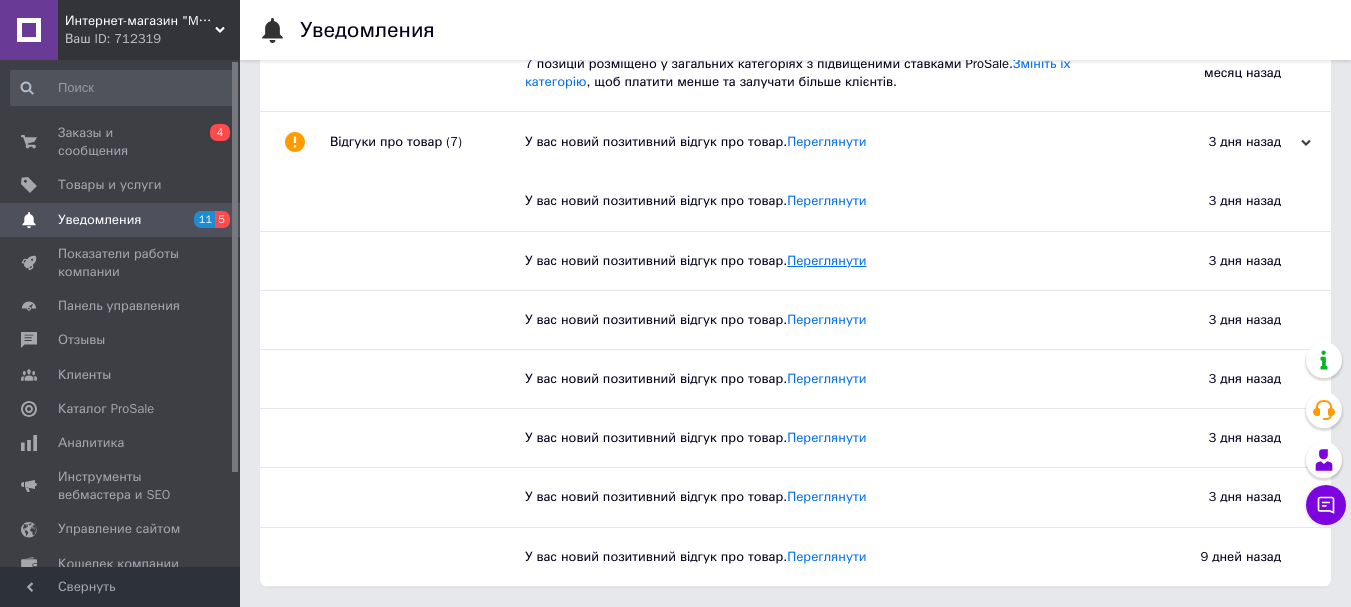 click on "Переглянути" at bounding box center (826, 260) 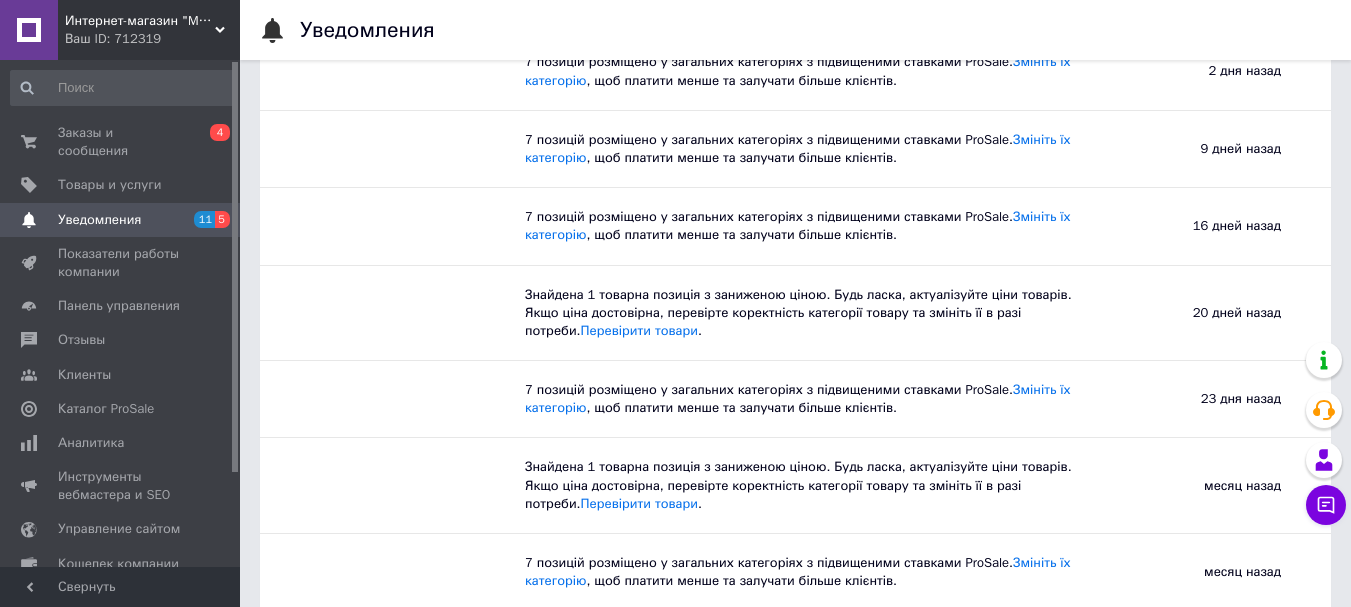 scroll, scrollTop: 0, scrollLeft: 0, axis: both 